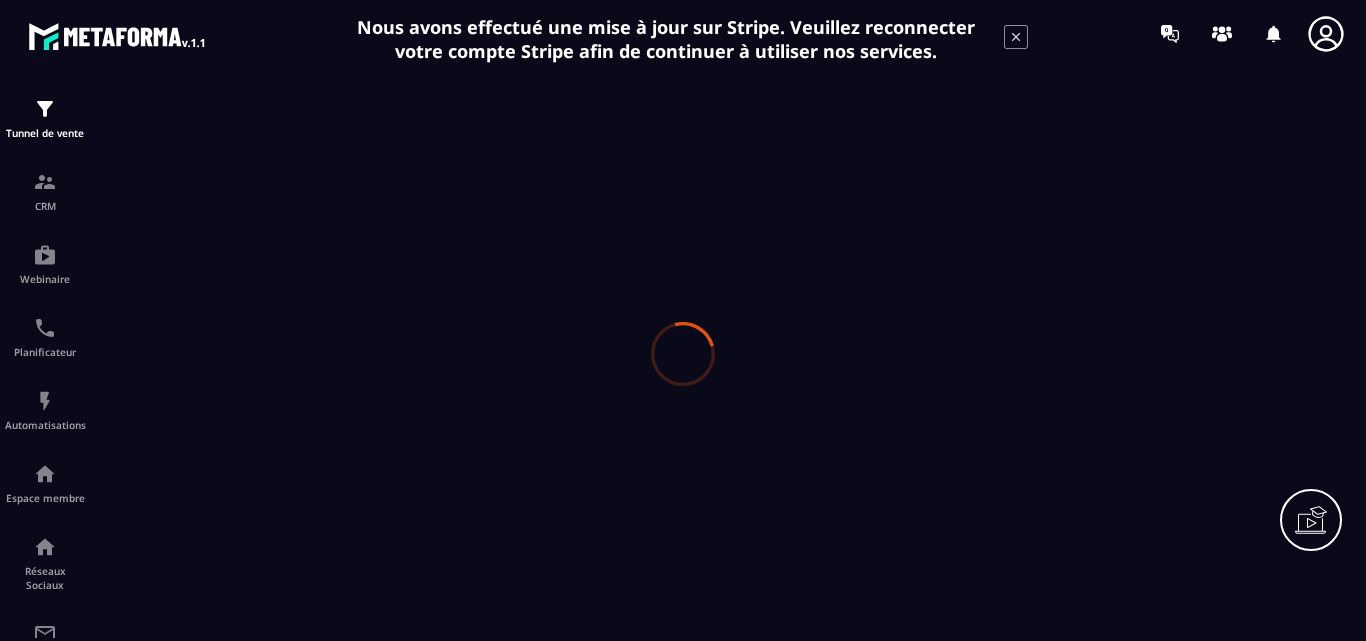 scroll, scrollTop: 0, scrollLeft: 0, axis: both 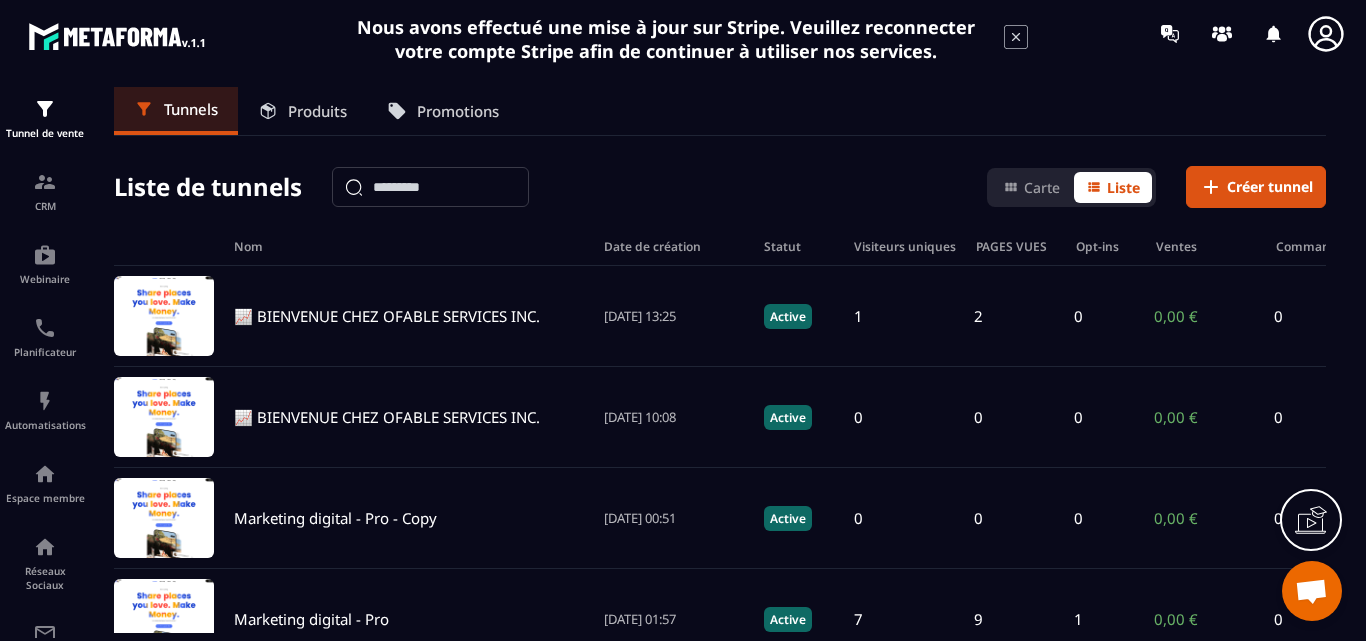 click 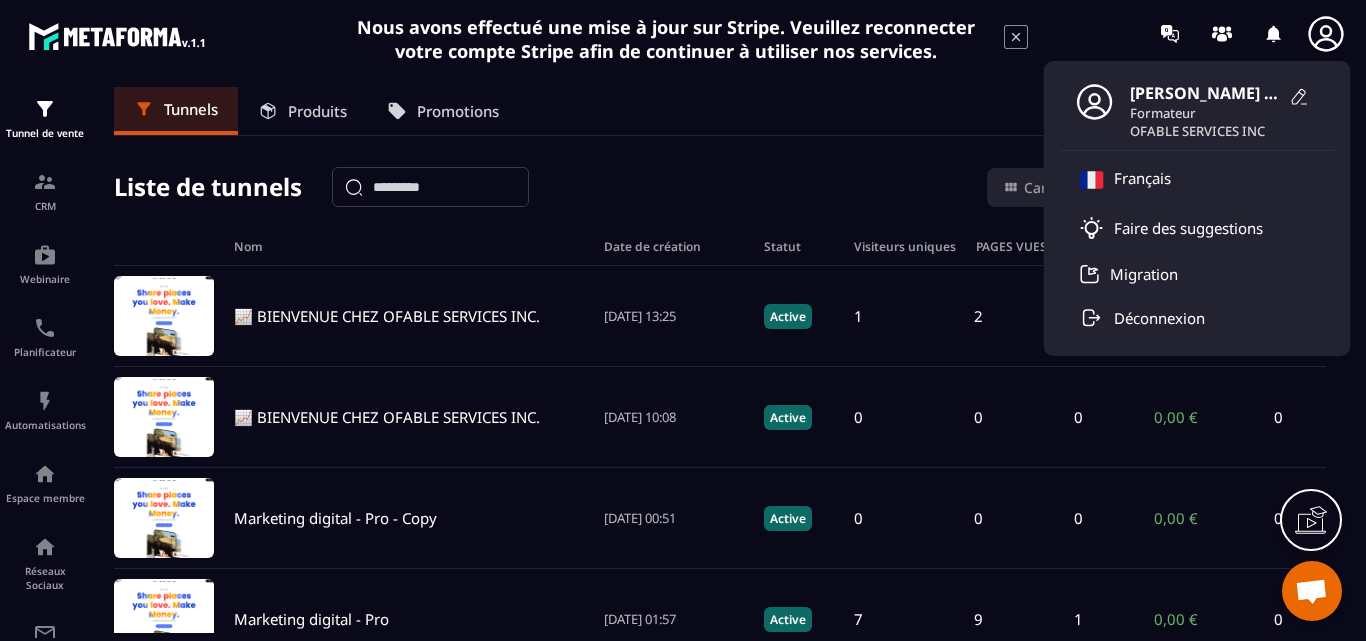 click on "OFABLE SERVICES INC" at bounding box center (1205, 131) 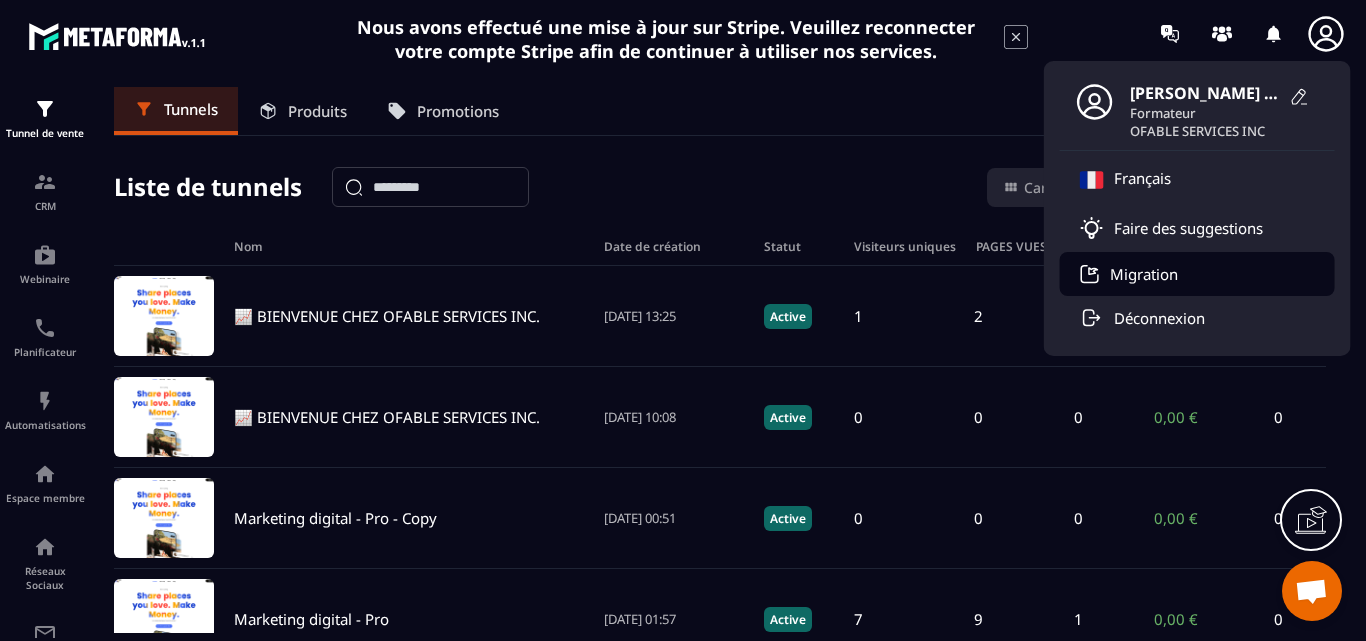 click on "Migration" at bounding box center (1144, 274) 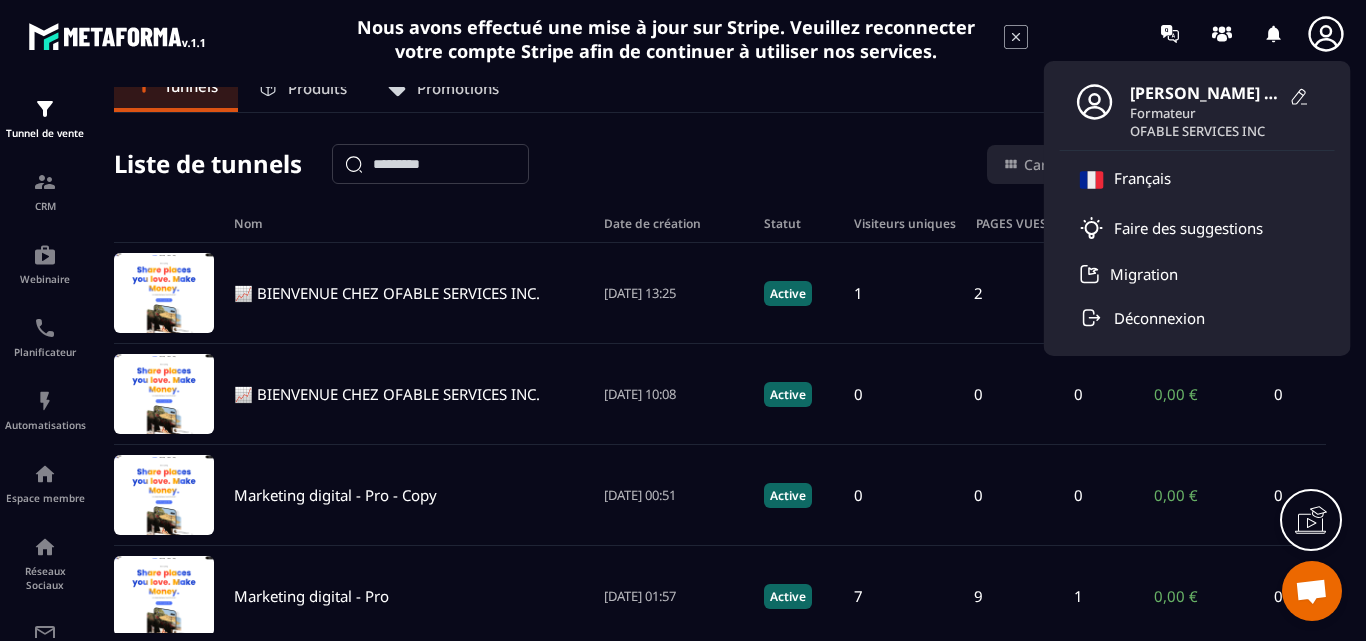 scroll, scrollTop: 0, scrollLeft: 0, axis: both 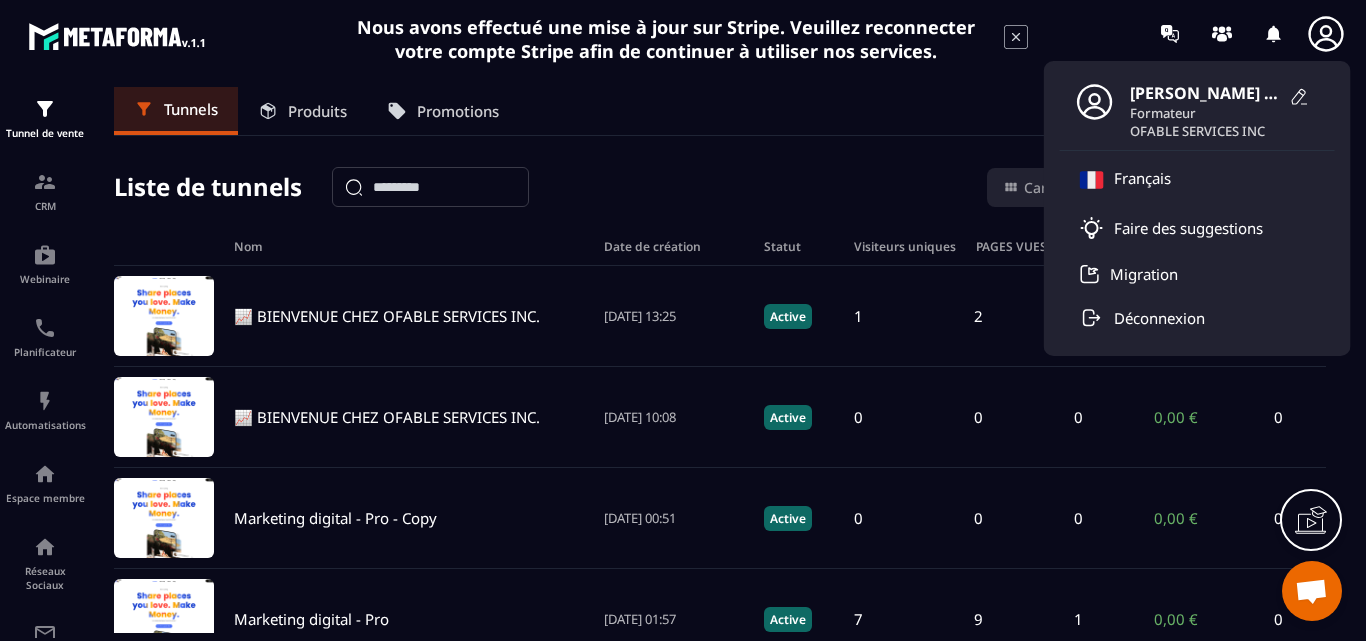 drag, startPoint x: 1110, startPoint y: 103, endPoint x: 1306, endPoint y: 104, distance: 196.00255 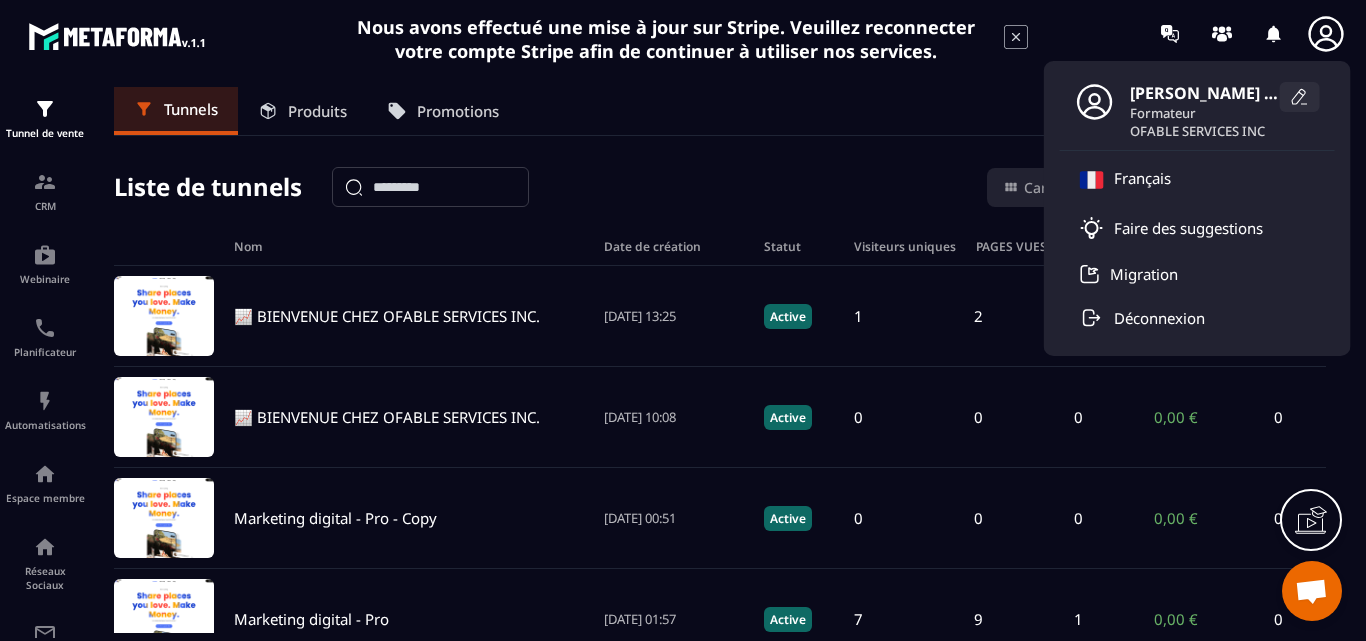 click on "[PERSON_NAME] Burkina Formateur OFABLE SERVICES INC" at bounding box center (1197, 111) 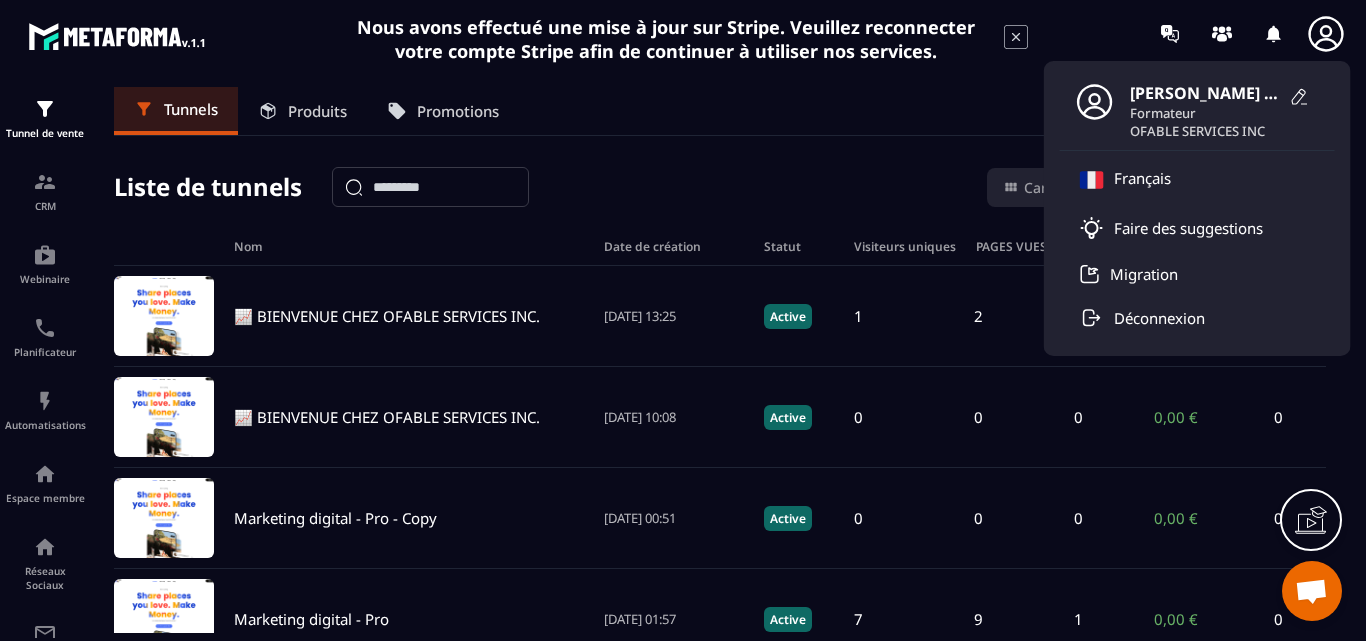 click on "Formateur" at bounding box center [1205, 113] 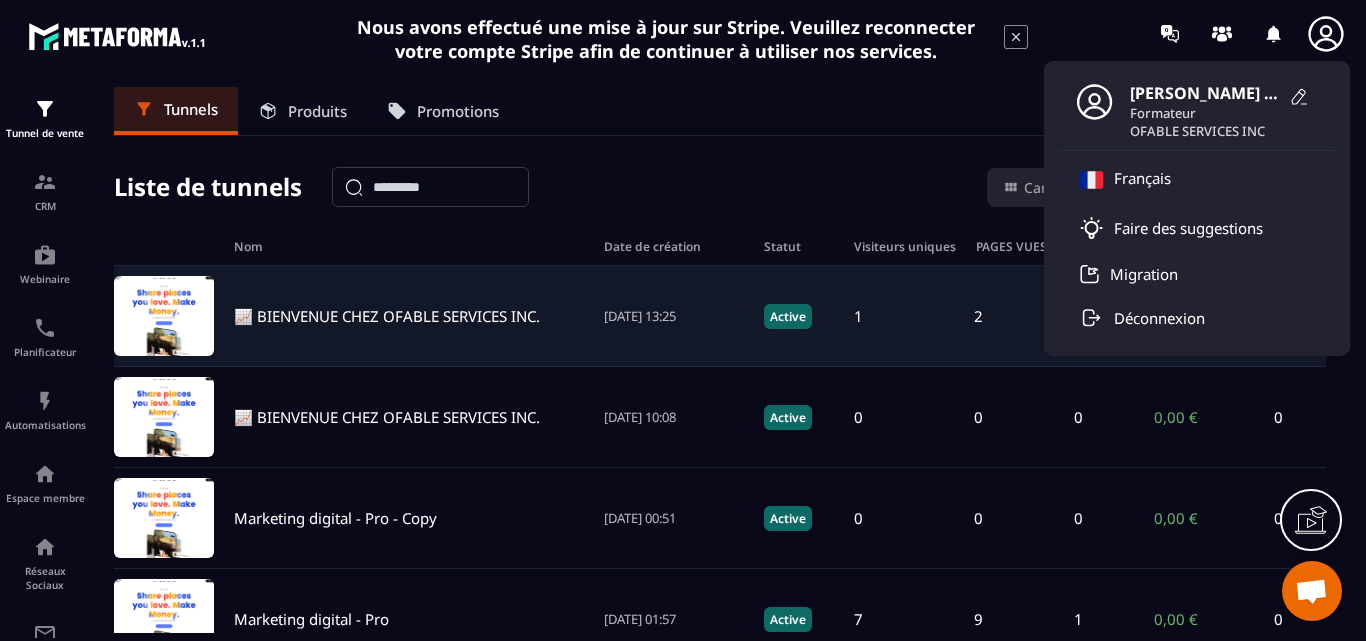 click on "📈 BIENVENUE CHEZ OFABLE SERVICES INC." at bounding box center (387, 316) 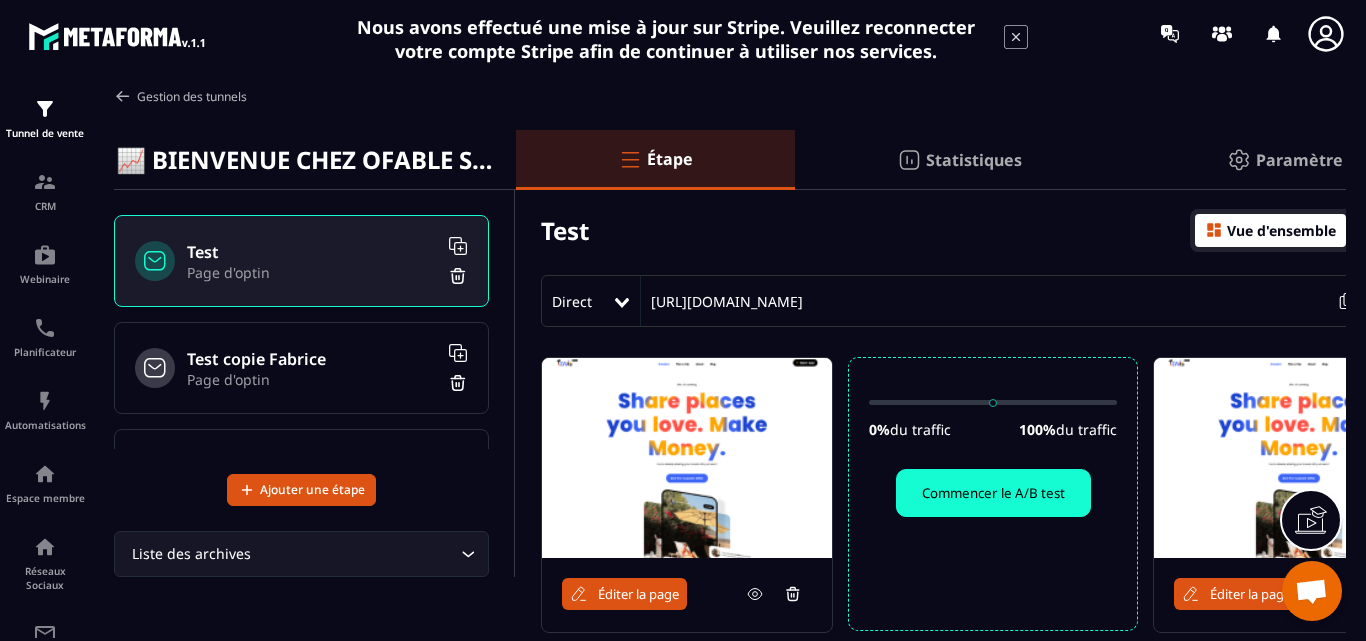 click at bounding box center [123, 96] 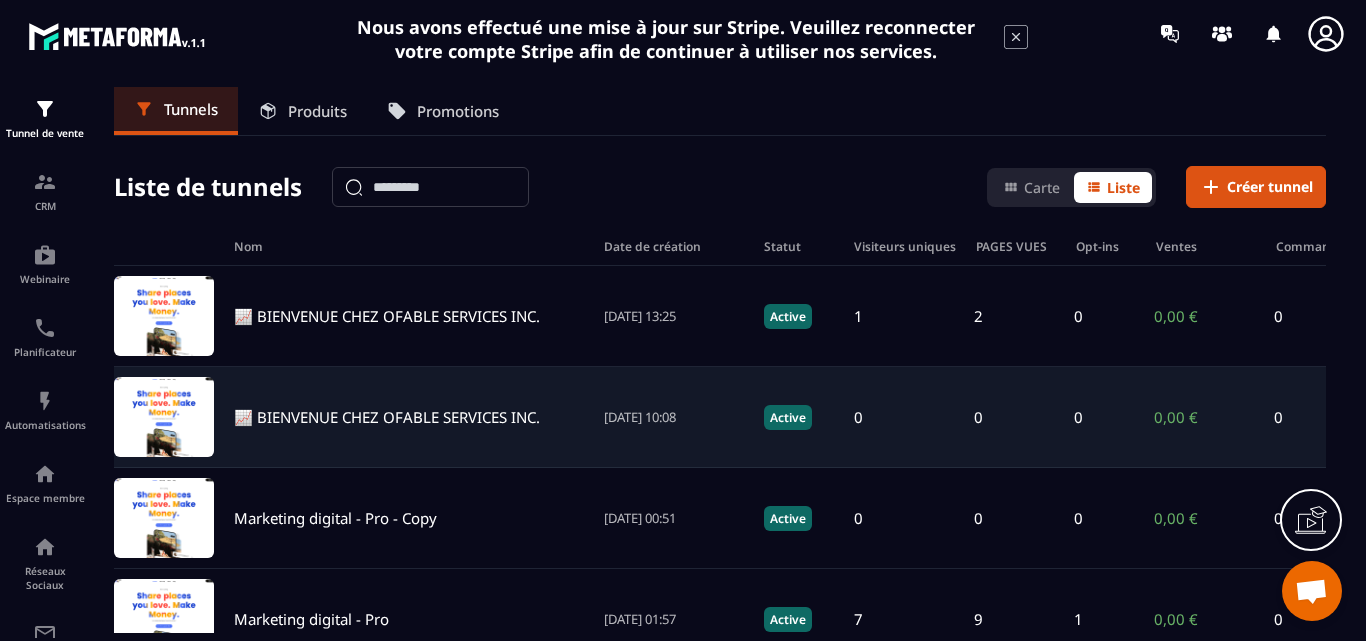 click on "📈 BIENVENUE CHEZ OFABLE SERVICES INC. [DATE] 10:08 Active 0 0 0 0,00 € 0" 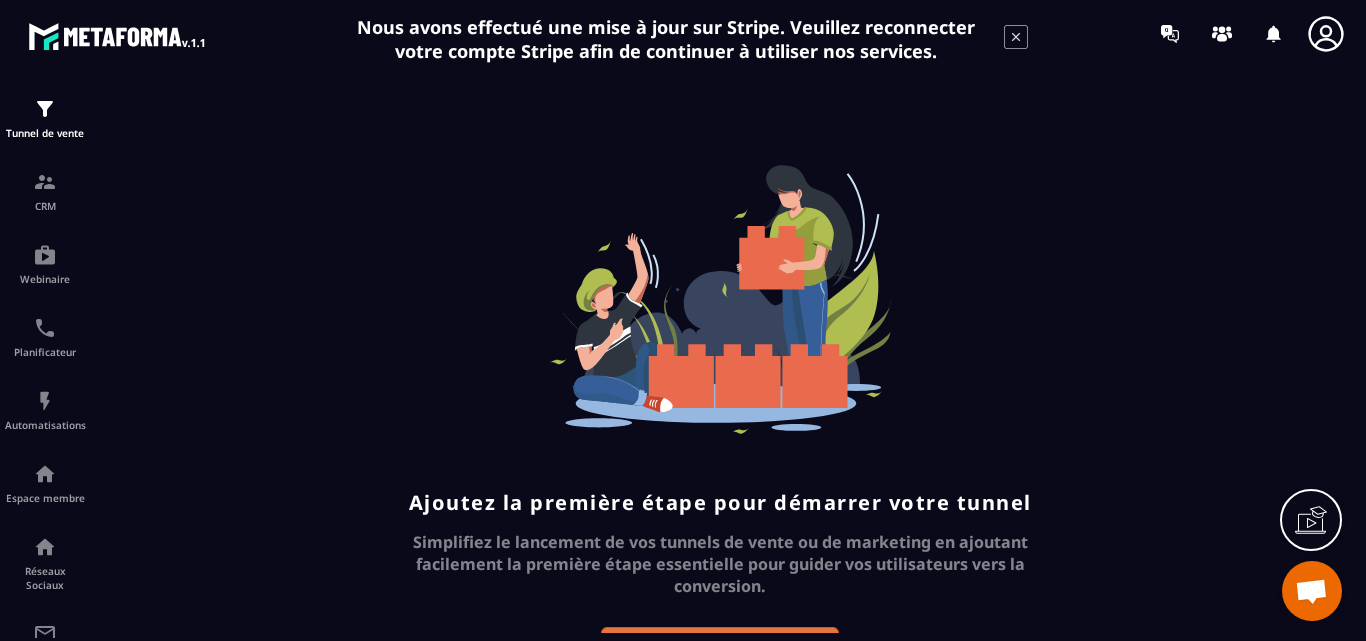 scroll, scrollTop: 96, scrollLeft: 0, axis: vertical 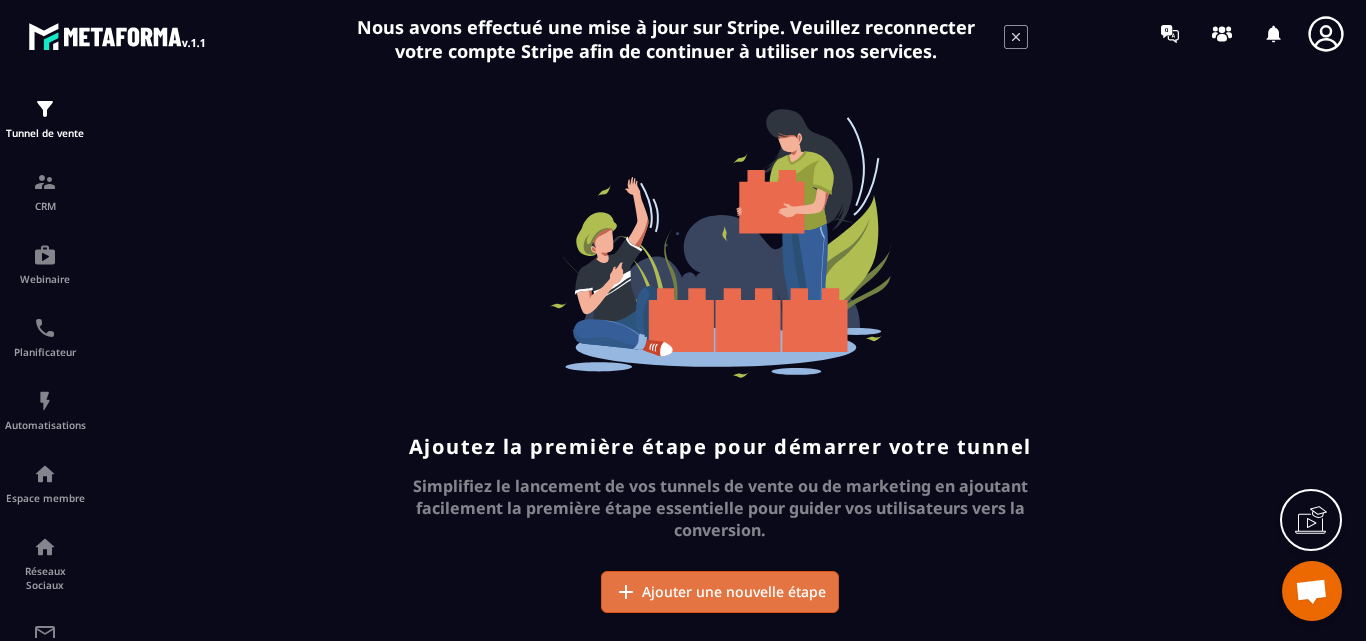 click on "Ajouter une nouvelle étape" at bounding box center [734, 592] 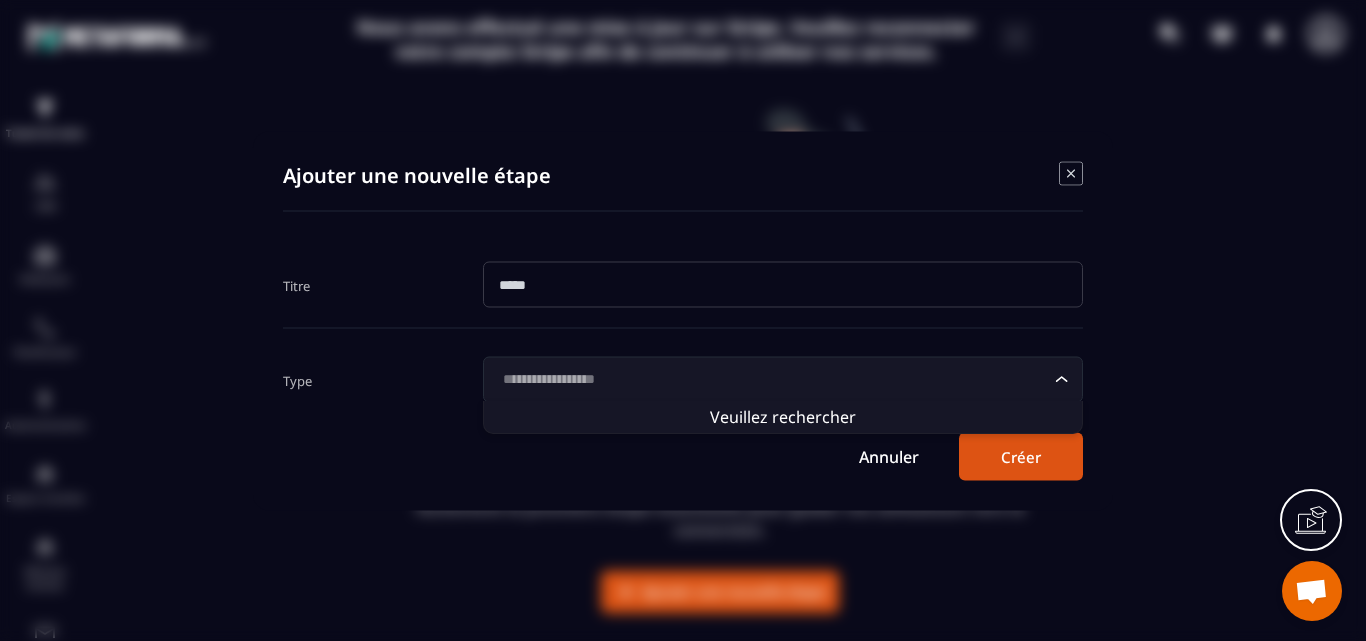 click 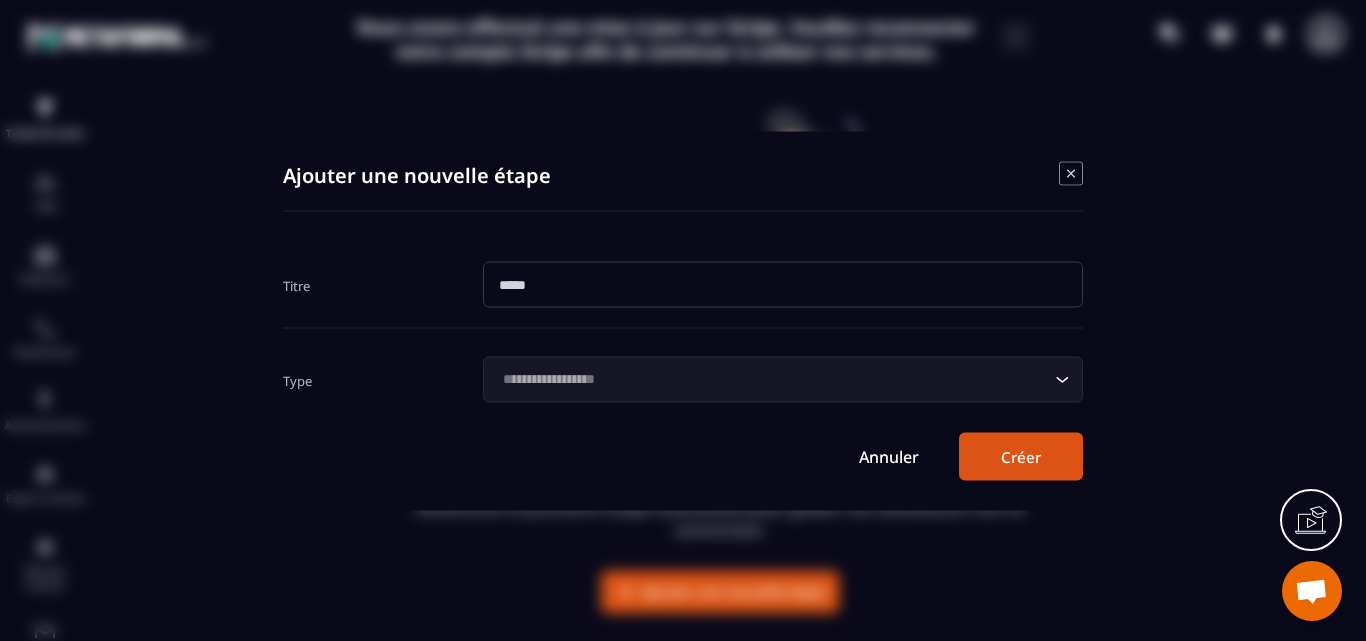 click 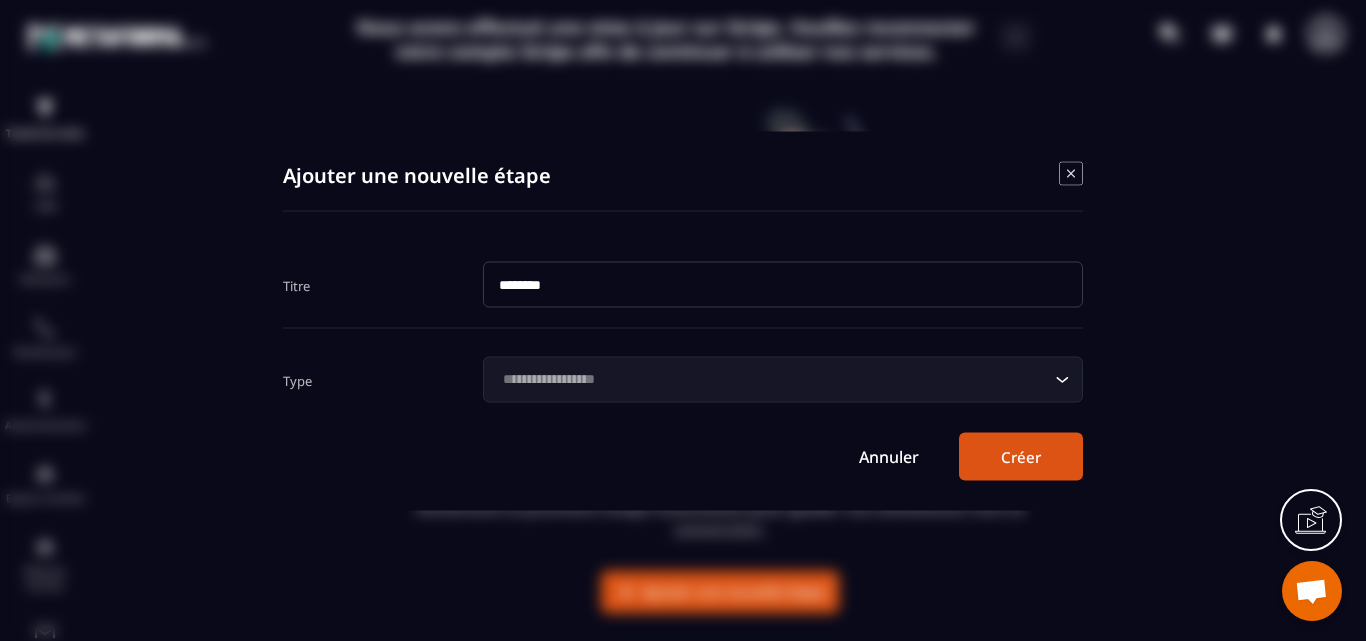type on "********" 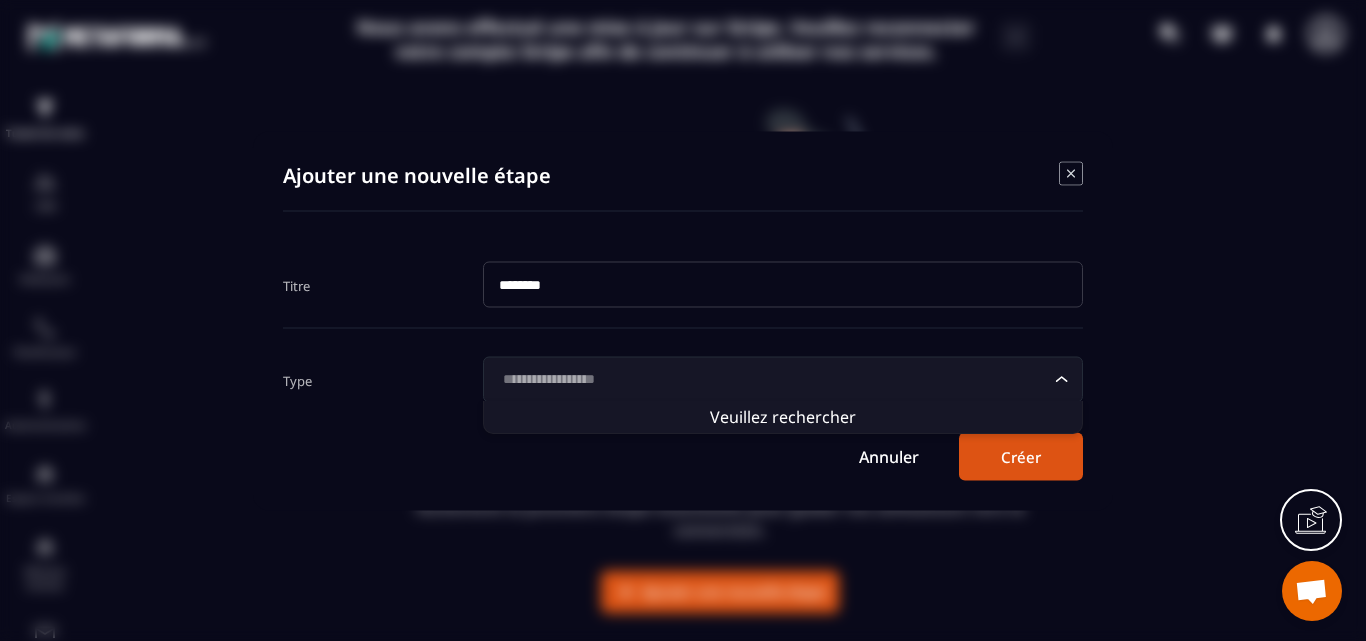 click 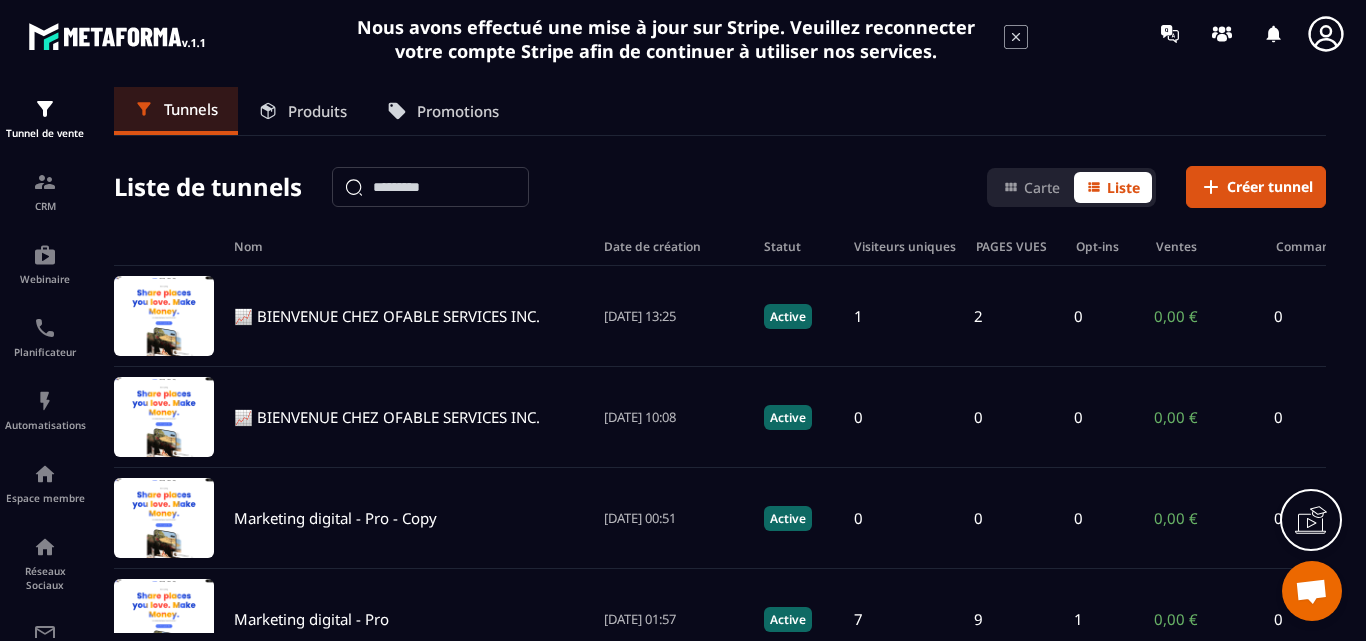 click 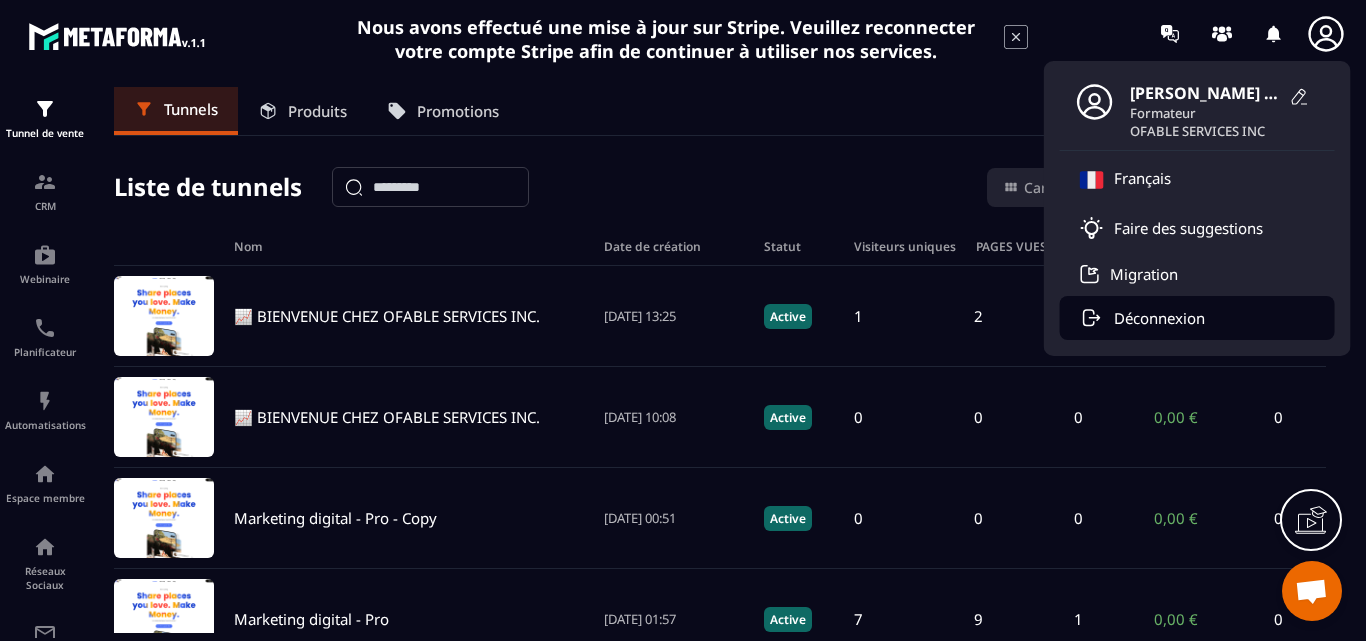 click on "Déconnexion" at bounding box center (1159, 318) 